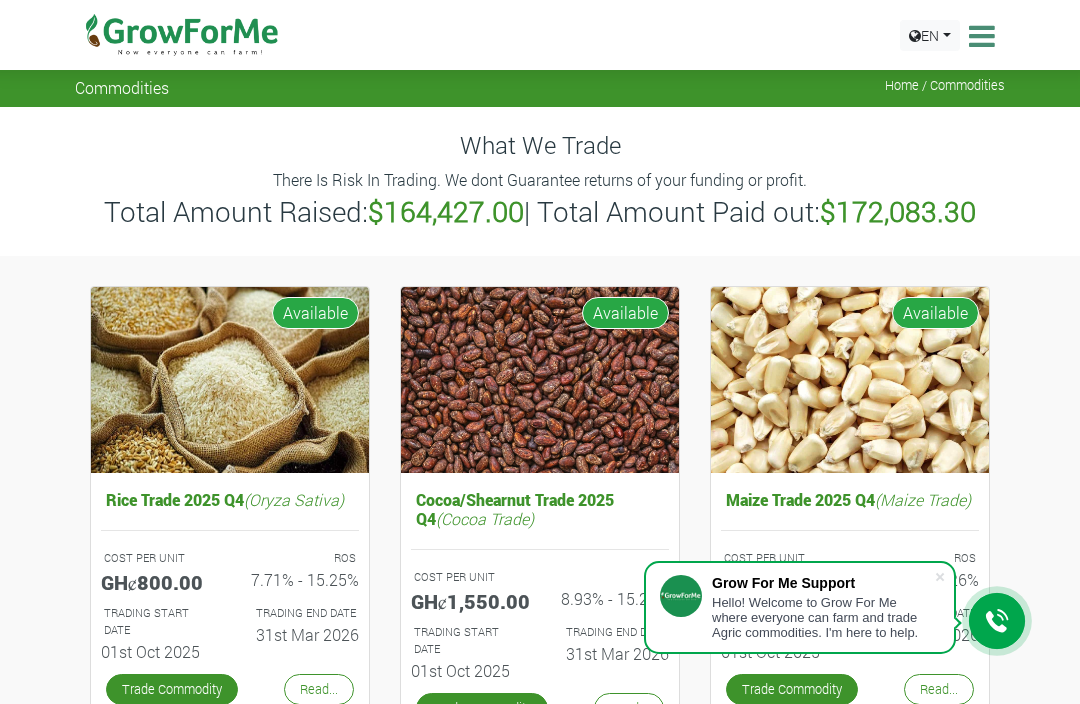 scroll, scrollTop: 399, scrollLeft: 0, axis: vertical 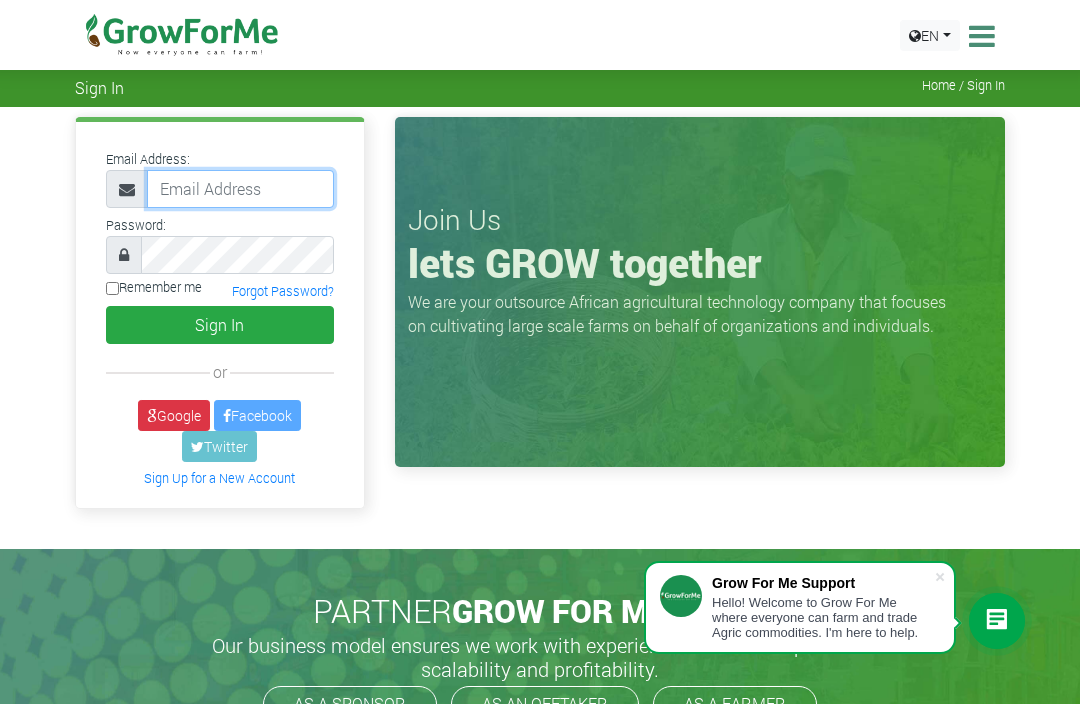 click at bounding box center (240, 189) 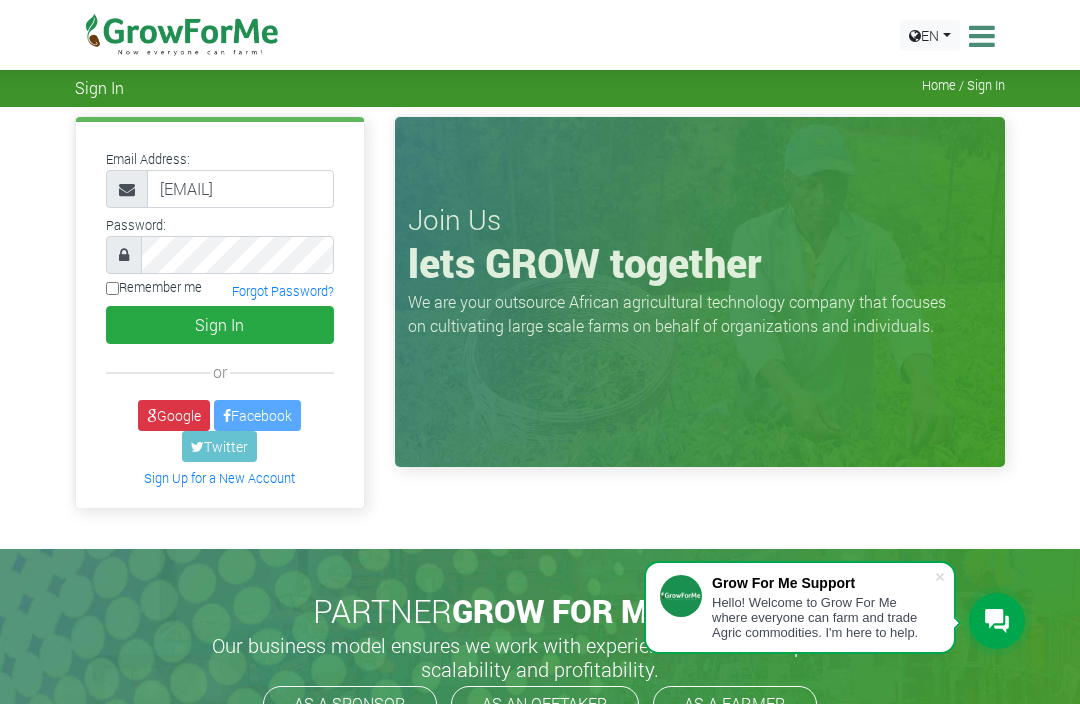 click on "Sign In" at bounding box center [220, 325] 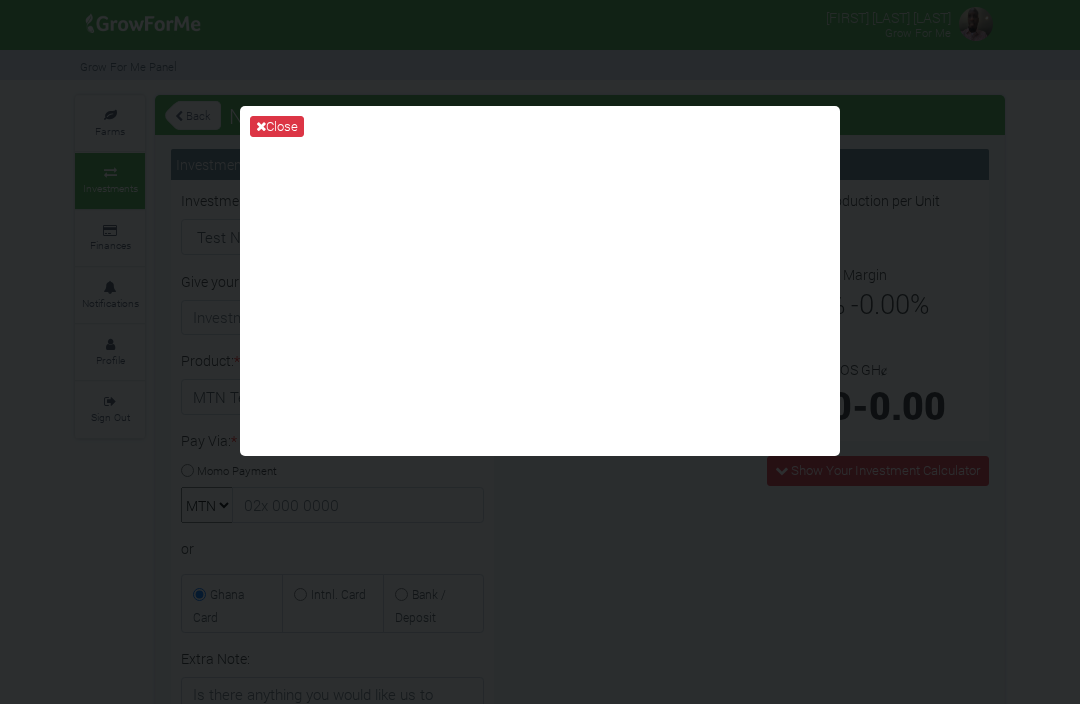 scroll, scrollTop: 0, scrollLeft: 0, axis: both 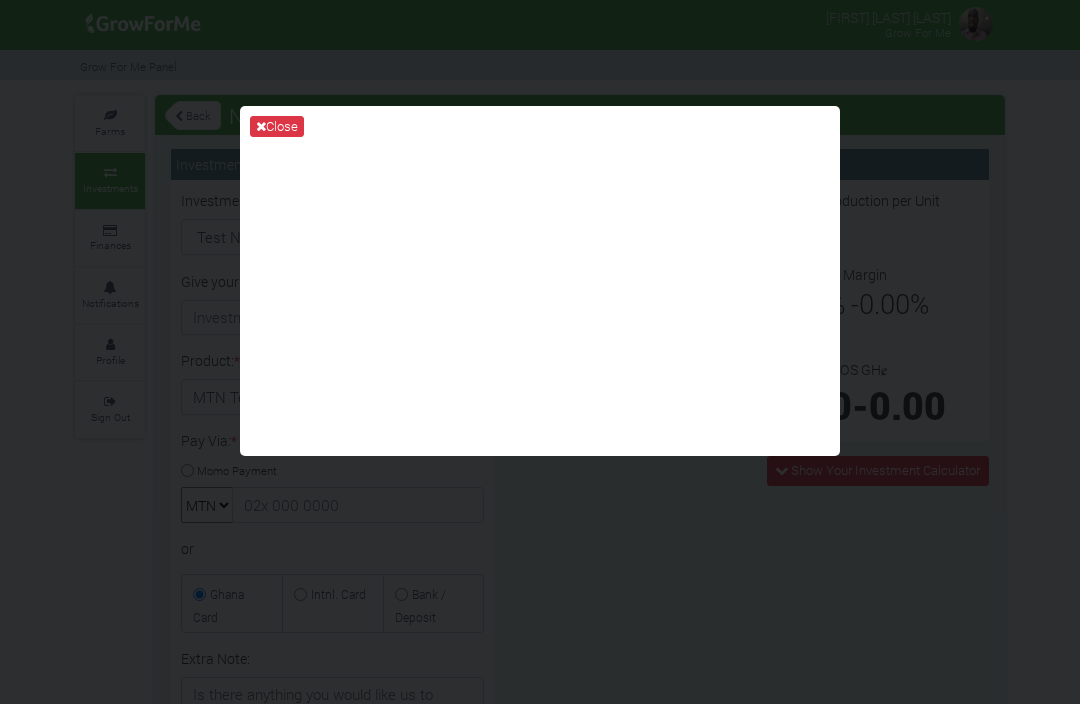 click on "Close" at bounding box center (277, 127) 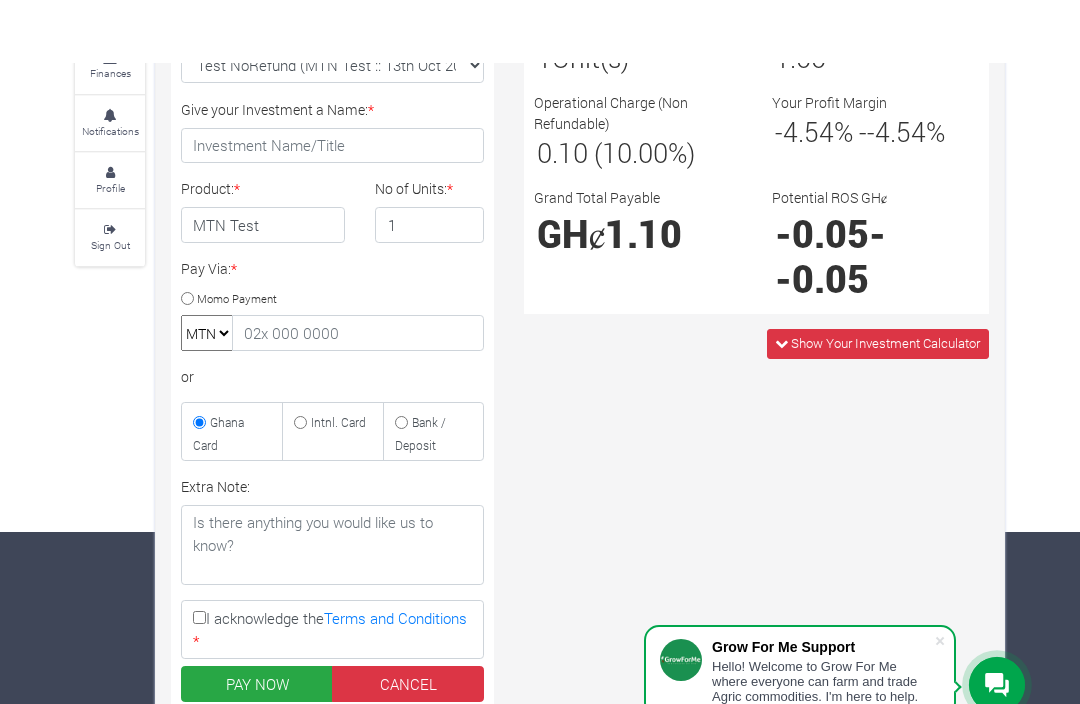 scroll, scrollTop: 0, scrollLeft: 0, axis: both 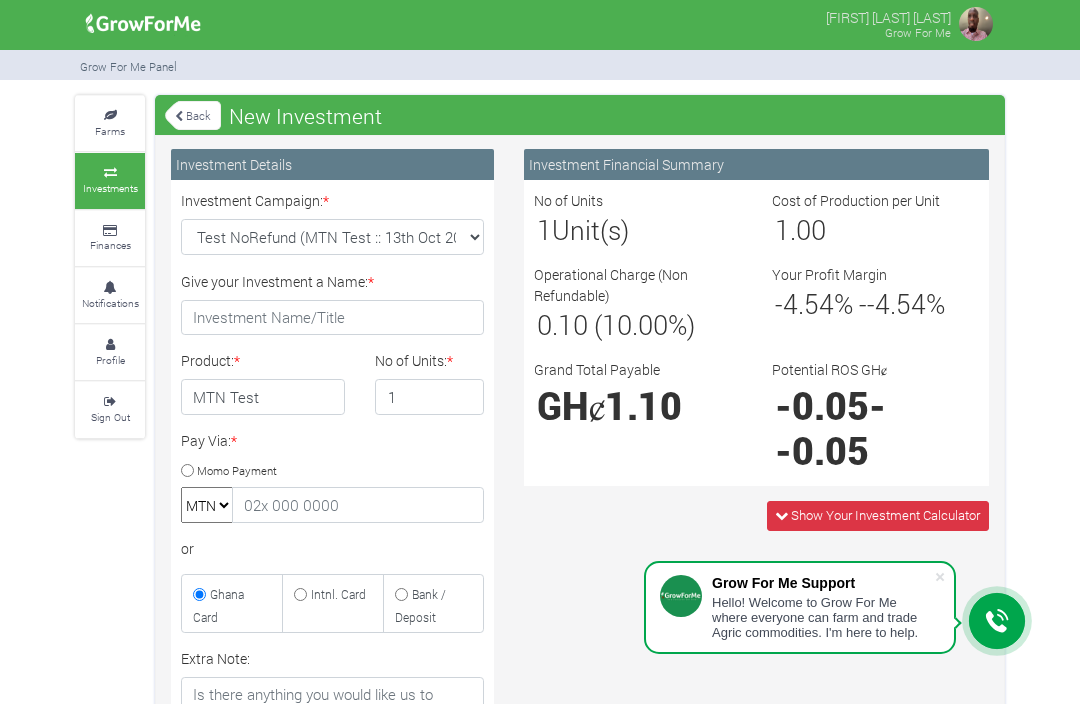 click on "Back" at bounding box center (193, 115) 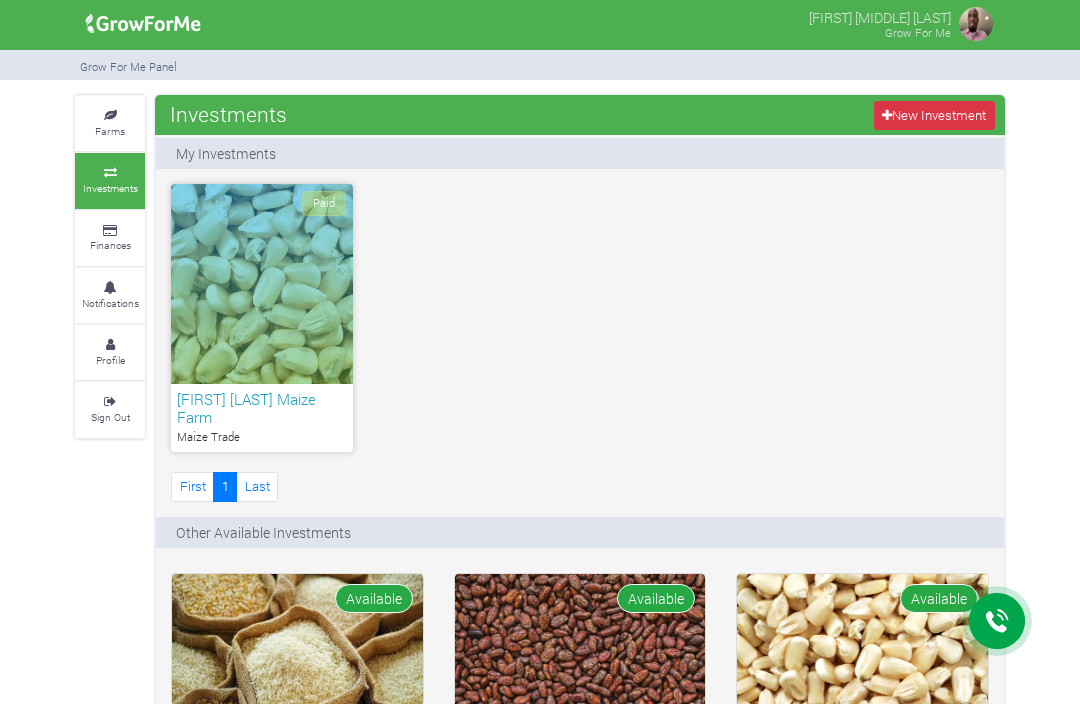 scroll, scrollTop: 0, scrollLeft: 0, axis: both 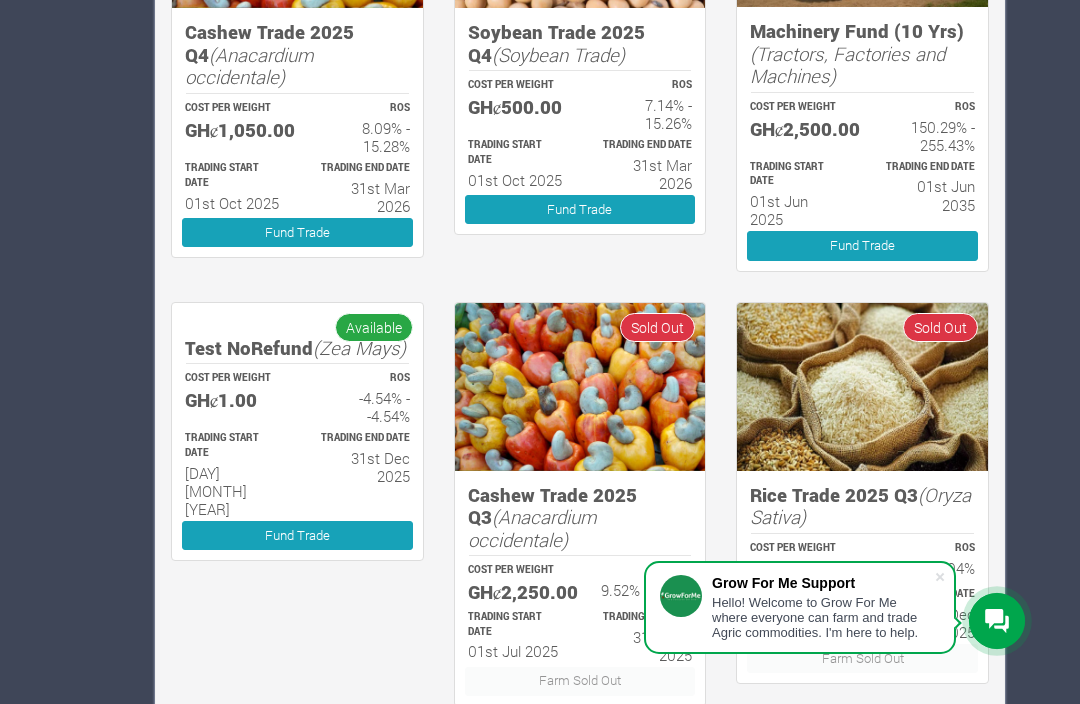 click on "2" at bounding box center [248, 741] 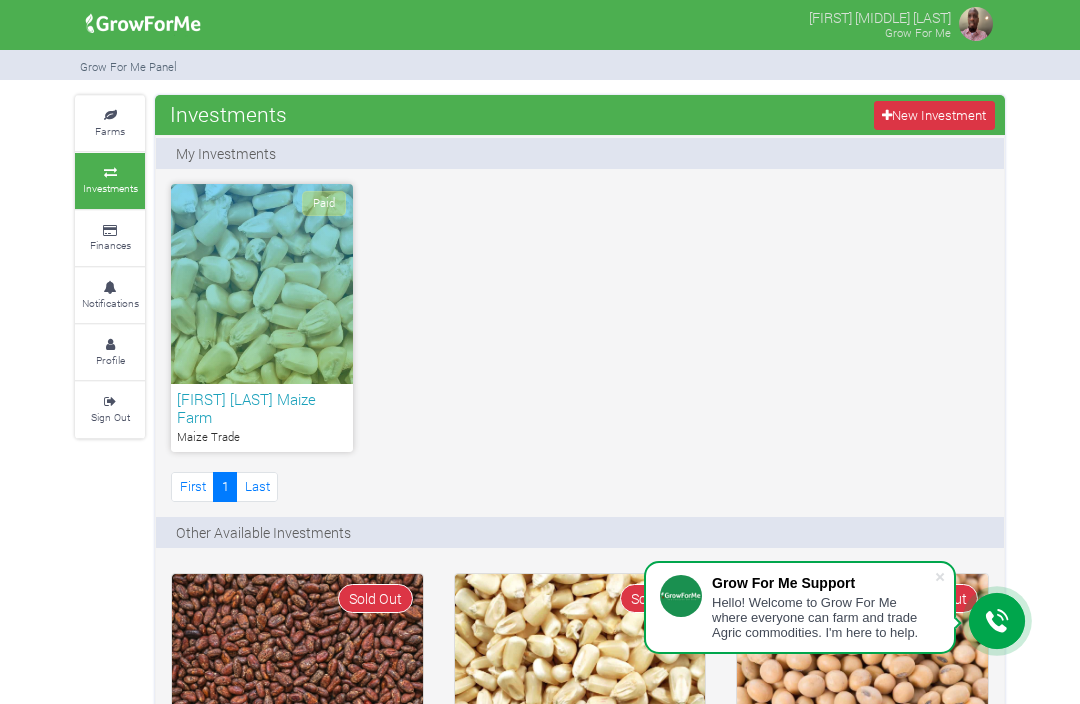 scroll, scrollTop: 0, scrollLeft: 0, axis: both 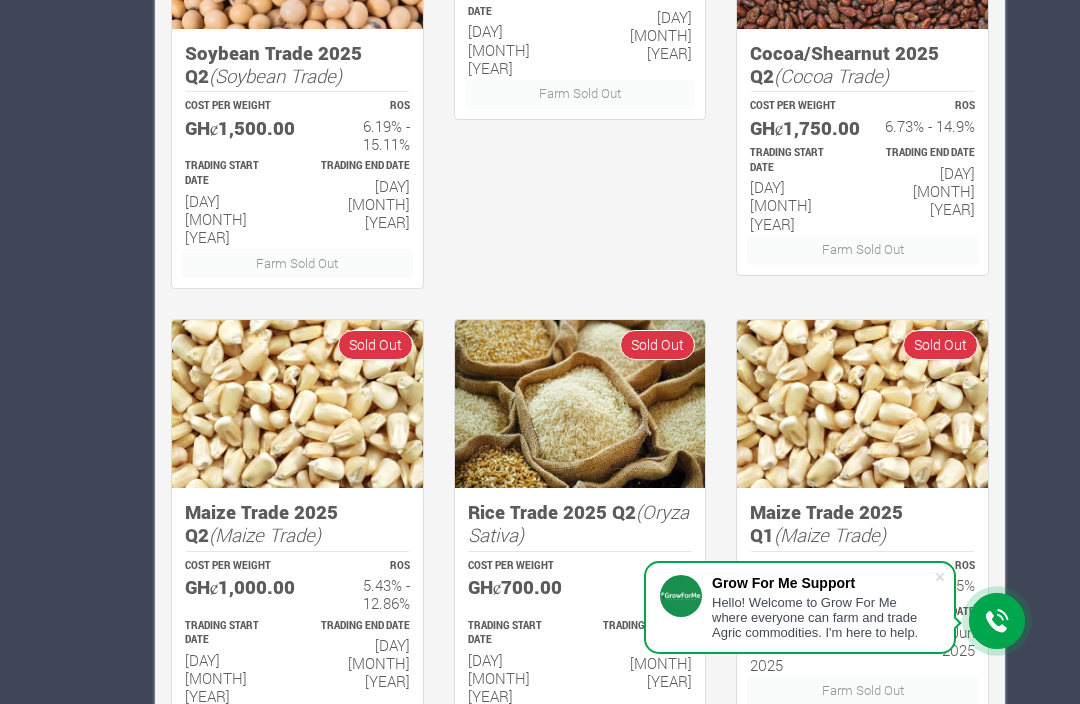 click on "3" at bounding box center (293, 783) 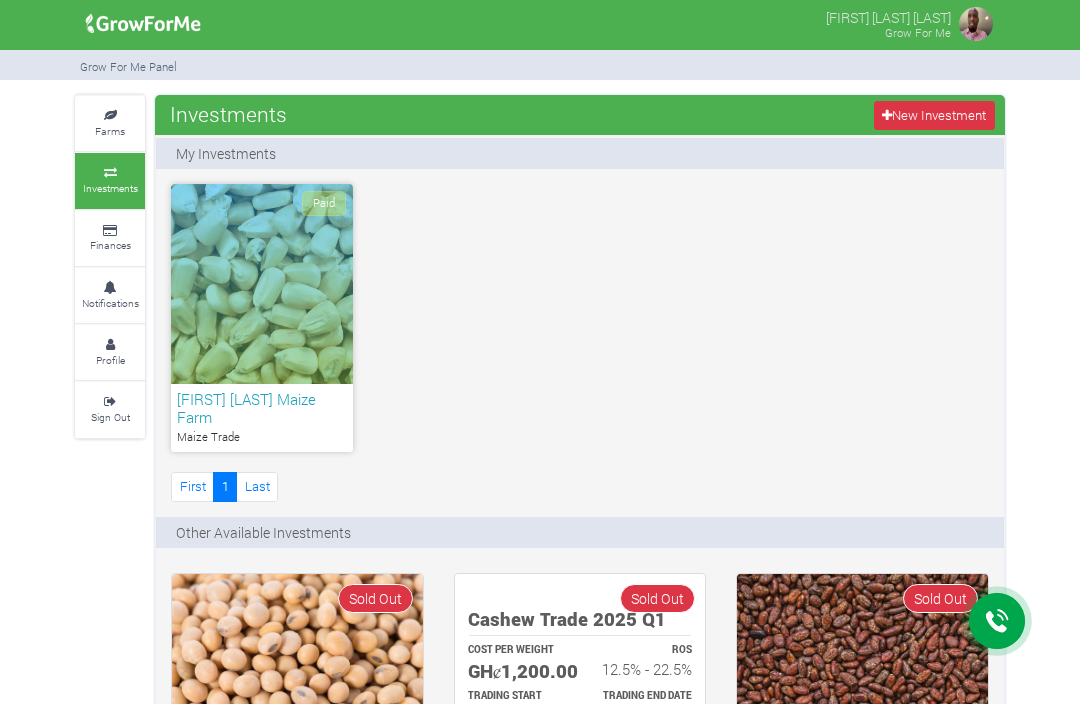 scroll, scrollTop: 0, scrollLeft: 0, axis: both 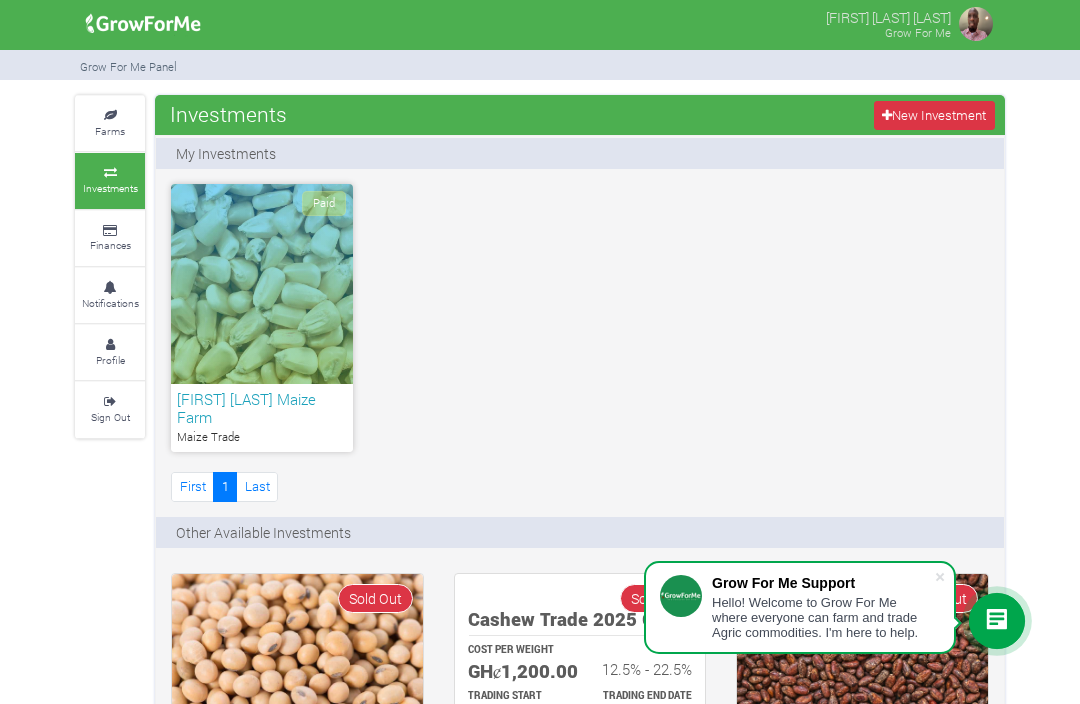 click on "Investments" at bounding box center [110, 180] 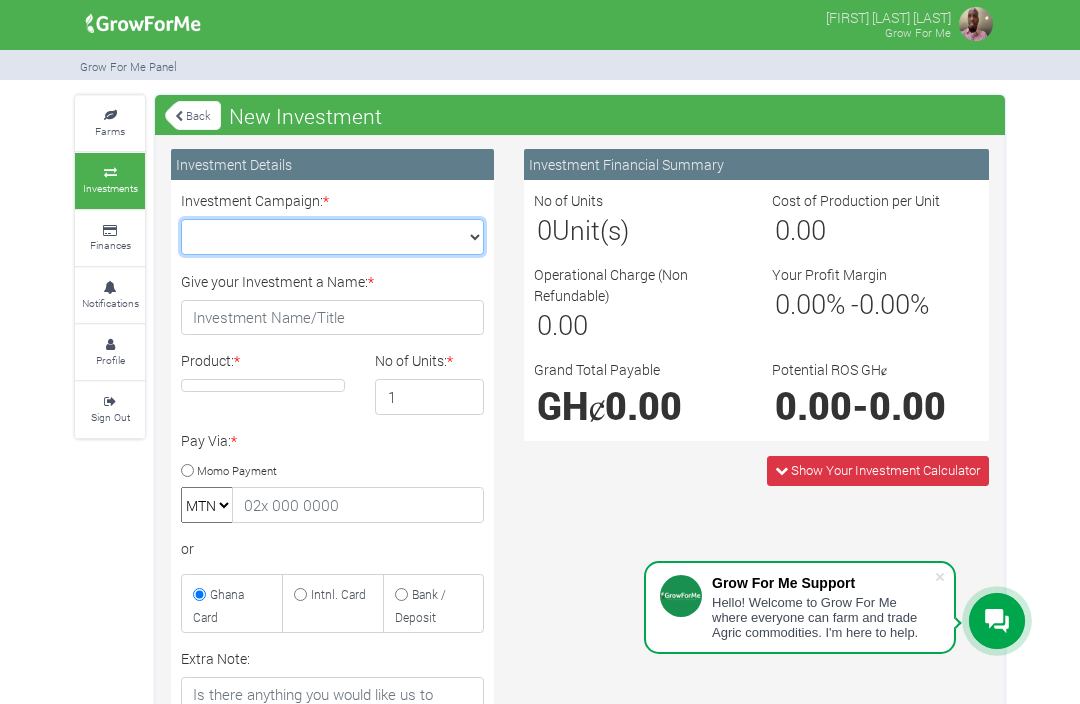 click on "Maize Trade 2025 Q4 (Maize Trade :: 01st Oct 2025 - 31st Mar 2026)
Cashew Trade 2025 Q4 (Cashew Trade :: 01st Oct 2025 - 31st Mar 2026)
Machinery Fund (10 Yrs) (Machinery :: 01st Jun 2025 - 01st Jun 2035)
Soybean Trade 2025 Q4 (Soybean Trade :: 01st Oct 2025 - 31st Mar 2026)" at bounding box center [332, 237] 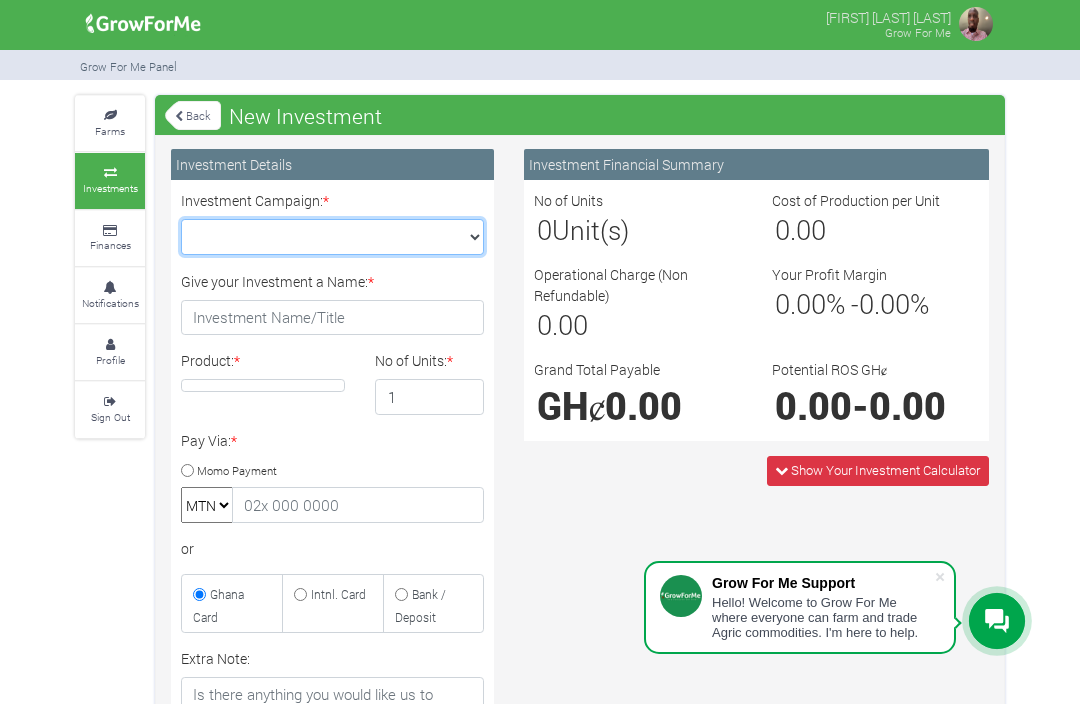 scroll, scrollTop: 0, scrollLeft: 0, axis: both 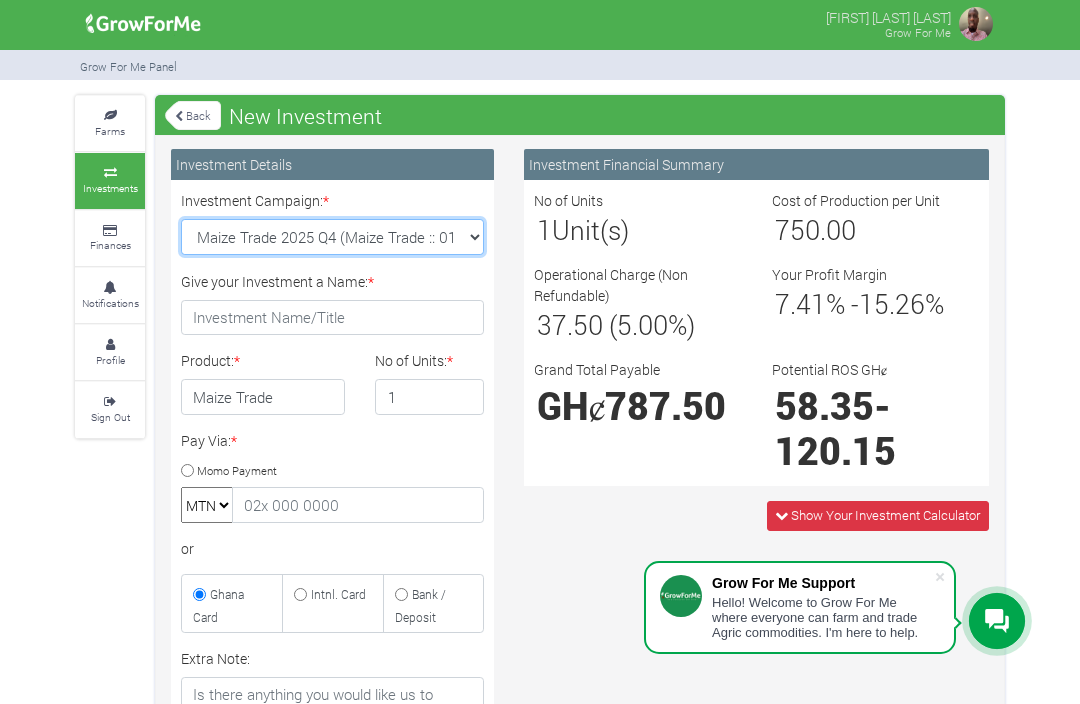 click on "Maize Trade 2025 Q4 (Maize Trade :: 01st Oct 2025 - 31st Mar 2026)
Cashew Trade 2025 Q4 (Cashew Trade :: 01st Oct 2025 - 31st Mar 2026)
Machinery Fund (10 Yrs) (Machinery :: 01st Jun 2025 - 01st Jun 2035)
Soybean Trade 2025 Q4 (Soybean Trade :: 01st Oct 2025 - 31st Mar 2026)" at bounding box center [332, 237] 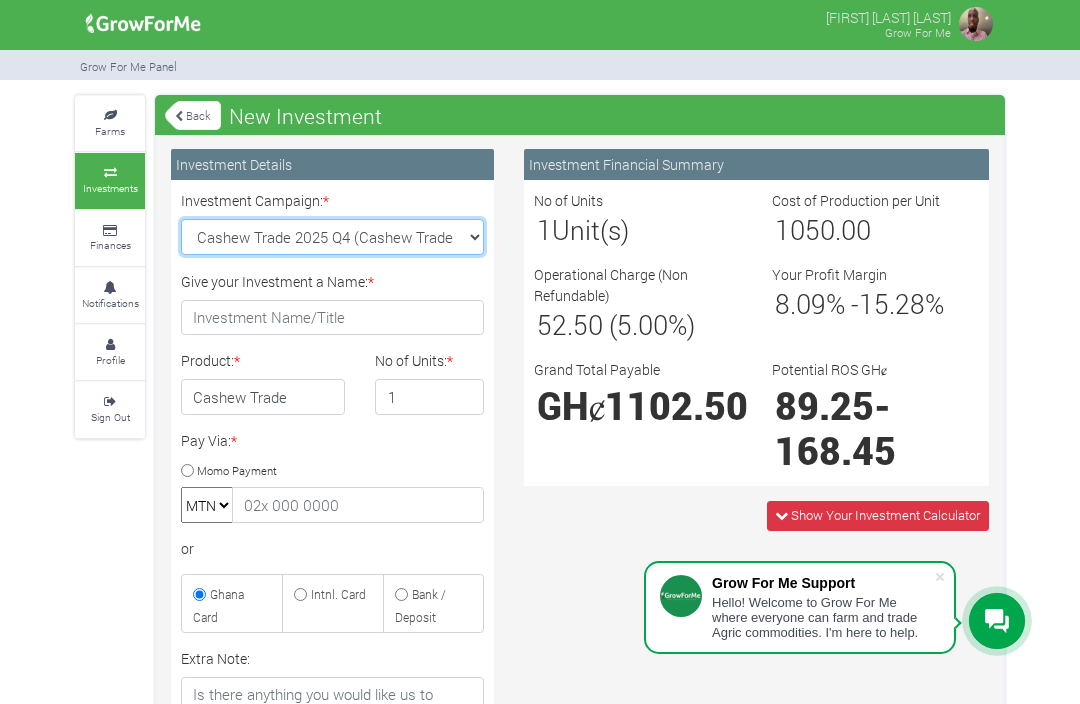 click on "Maize Trade 2025 Q4 (Maize Trade :: 01st Oct 2025 - 31st Mar 2026)
Cashew Trade 2025 Q4 (Cashew Trade :: 01st Oct 2025 - 31st Mar 2026)
Machinery Fund (10 Yrs) (Machinery :: 01st Jun 2025 - 01st Jun 2035)
Soybean Trade 2025 Q4 (Soybean Trade :: 01st Oct 2025 - 31st Mar 2026)" at bounding box center (332, 237) 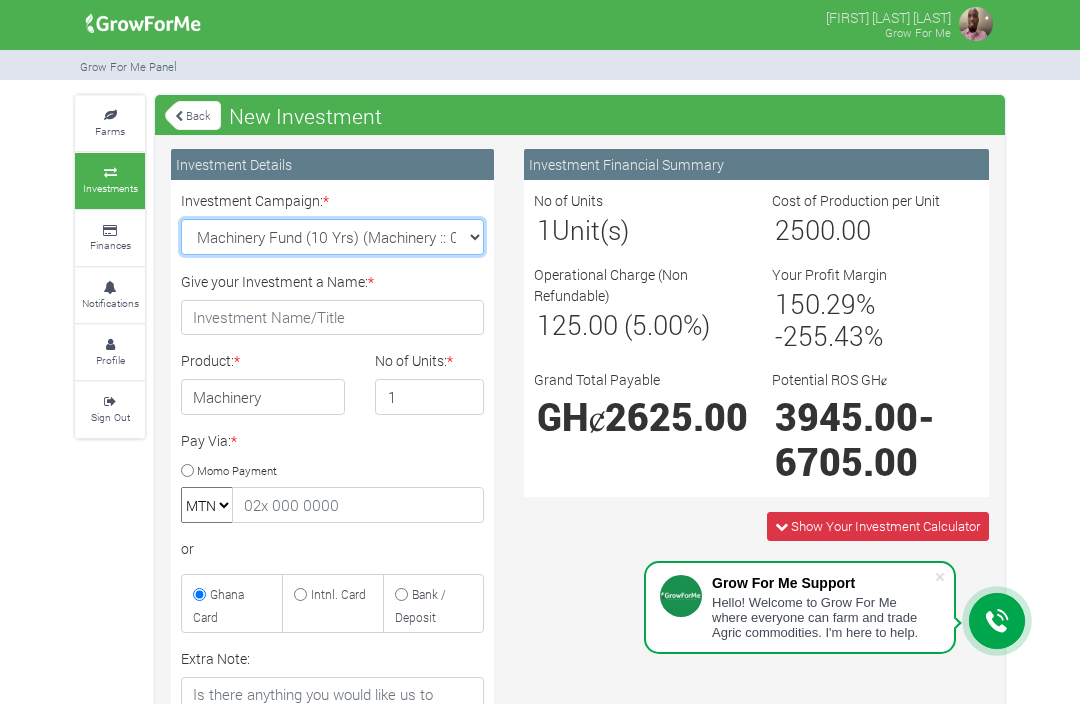 click on "Maize Trade 2025 Q4 (Maize Trade :: 01st Oct 2025 - 31st Mar 2026)
Cashew Trade 2025 Q4 (Cashew Trade :: 01st Oct 2025 - 31st Mar 2026)
Machinery Fund (10 Yrs) (Machinery :: 01st Jun 2025 - 01st Jun 2035)
Soybean Trade 2025 Q4 (Soybean Trade :: 01st Oct 2025 - 31st Mar 2026)" at bounding box center [332, 237] 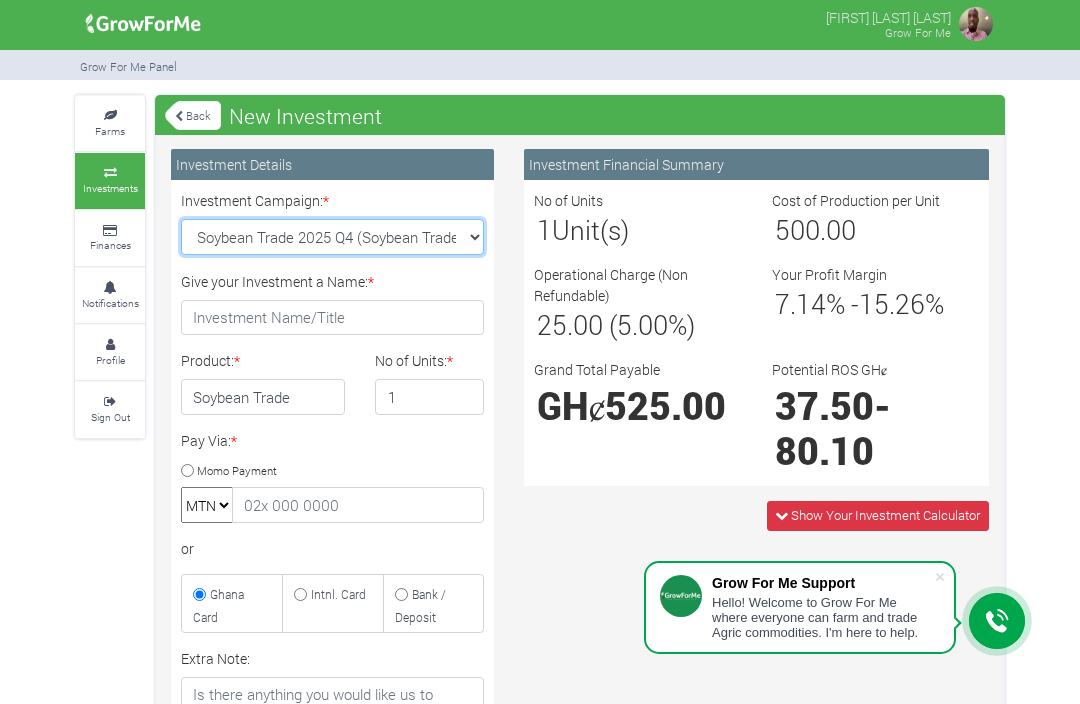 click on "Maize Trade 2025 Q4 (Maize Trade :: 01st Oct 2025 - 31st Mar 2026)
Cashew Trade 2025 Q4 (Cashew Trade :: 01st Oct 2025 - 31st Mar 2026)
Machinery Fund (10 Yrs) (Machinery :: 01st Jun 2025 - 01st Jun 2035)
Soybean Trade 2025 Q4 (Soybean Trade :: 01st Oct 2025 - 31st Mar 2026)" at bounding box center (332, 237) 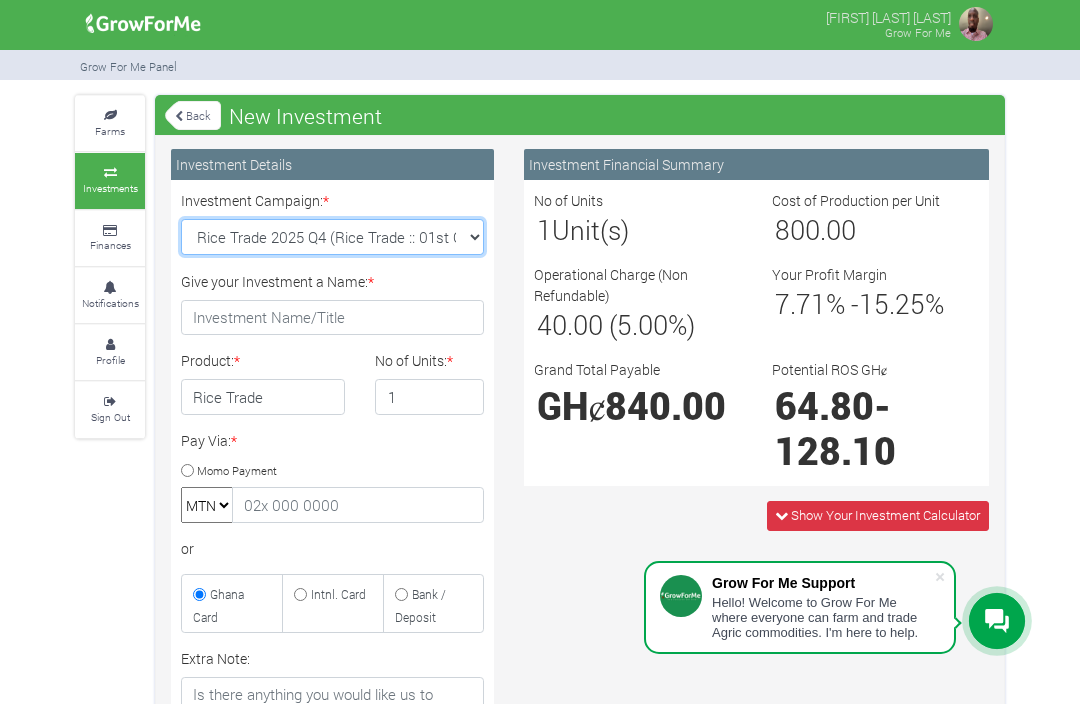 click on "Maize Trade 2025 Q4 (Maize Trade :: 01st Oct 2025 - 31st Mar 2026)
Cashew Trade 2025 Q4 (Cashew Trade :: 01st Oct 2025 - 31st Mar 2026)
Machinery Fund (10 Yrs) (Machinery :: 01st Jun 2025 - 01st Jun 2035)
Soybean Trade 2025 Q4 (Soybean Trade :: 01st Oct 2025 - 31st Mar 2026)" at bounding box center [332, 237] 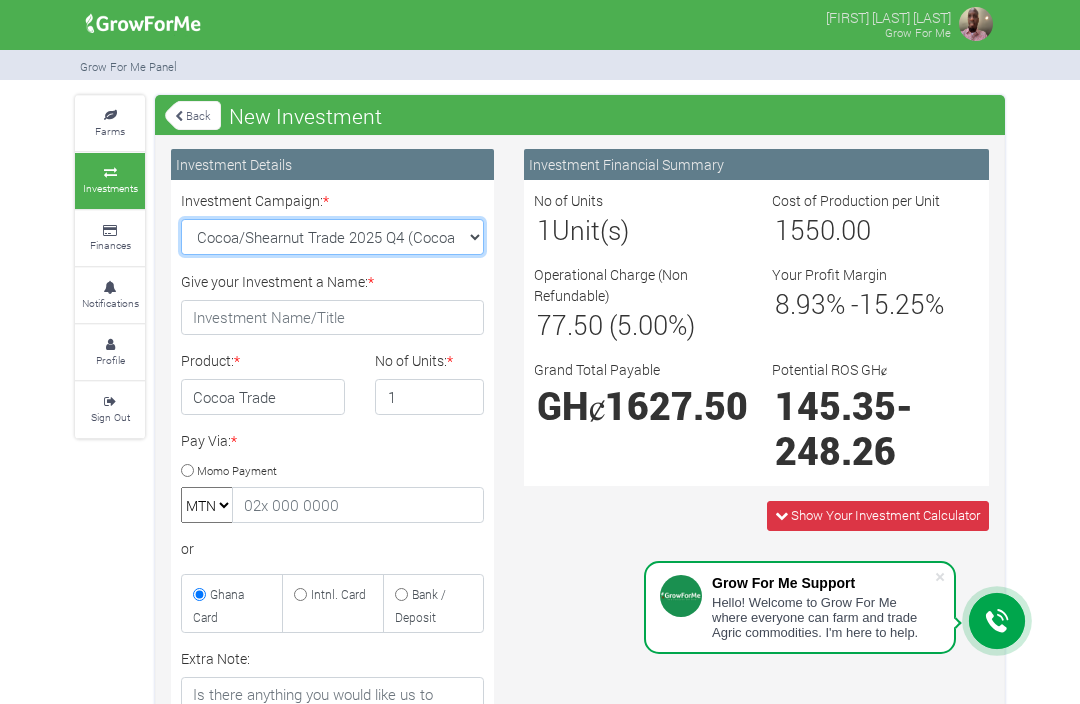 click on "Maize Trade 2025 Q4 (Maize Trade :: 01st Oct 2025 - 31st Mar 2026)
Cashew Trade 2025 Q4 (Cashew Trade :: 01st Oct 2025 - 31st Mar 2026)
Machinery Fund (10 Yrs) (Machinery :: 01st Jun 2025 - 01st Jun 2035)
Soybean Trade 2025 Q4 (Soybean Trade :: 01st Oct 2025 - 31st Mar 2026)" at bounding box center (332, 237) 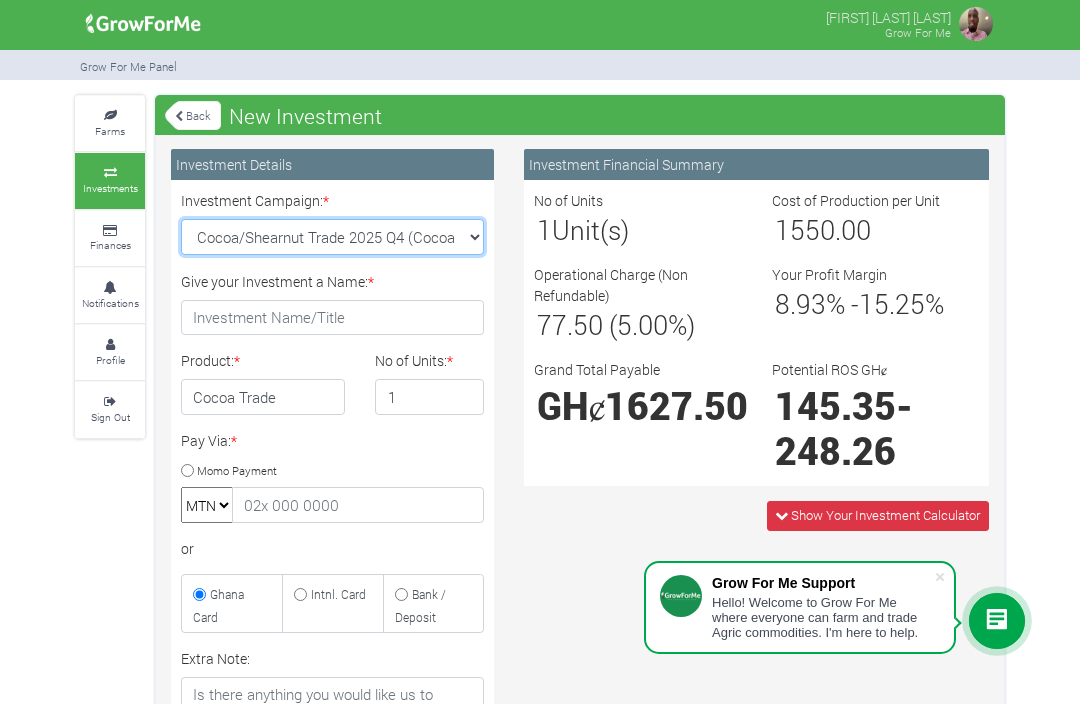 select on "31" 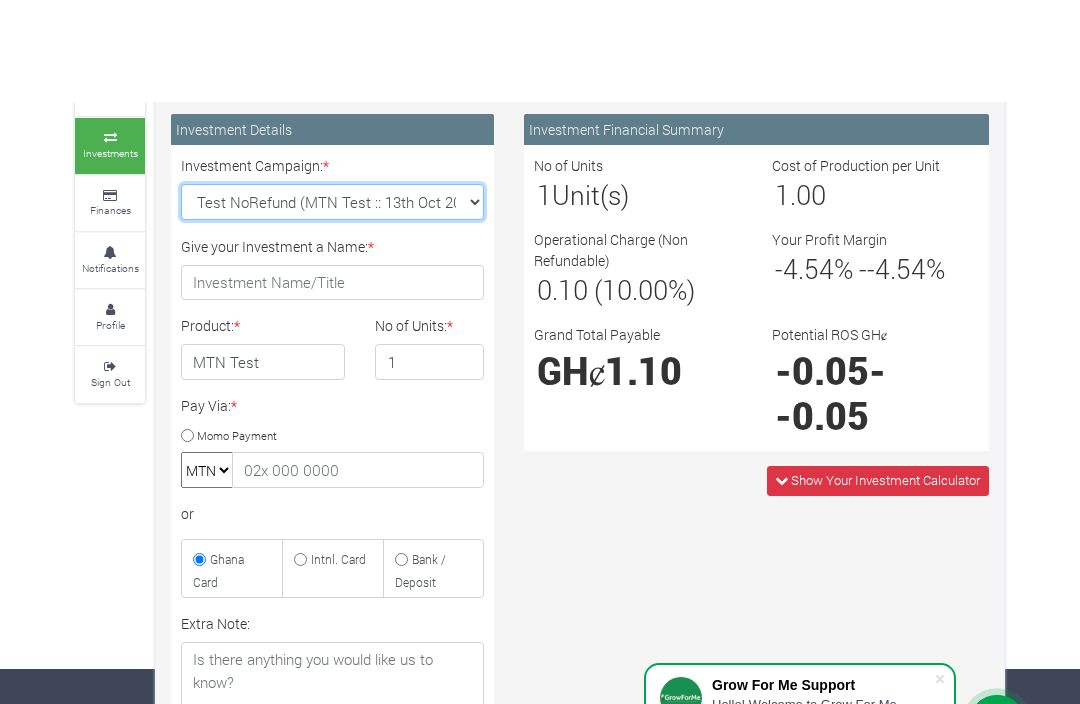 scroll, scrollTop: 0, scrollLeft: 0, axis: both 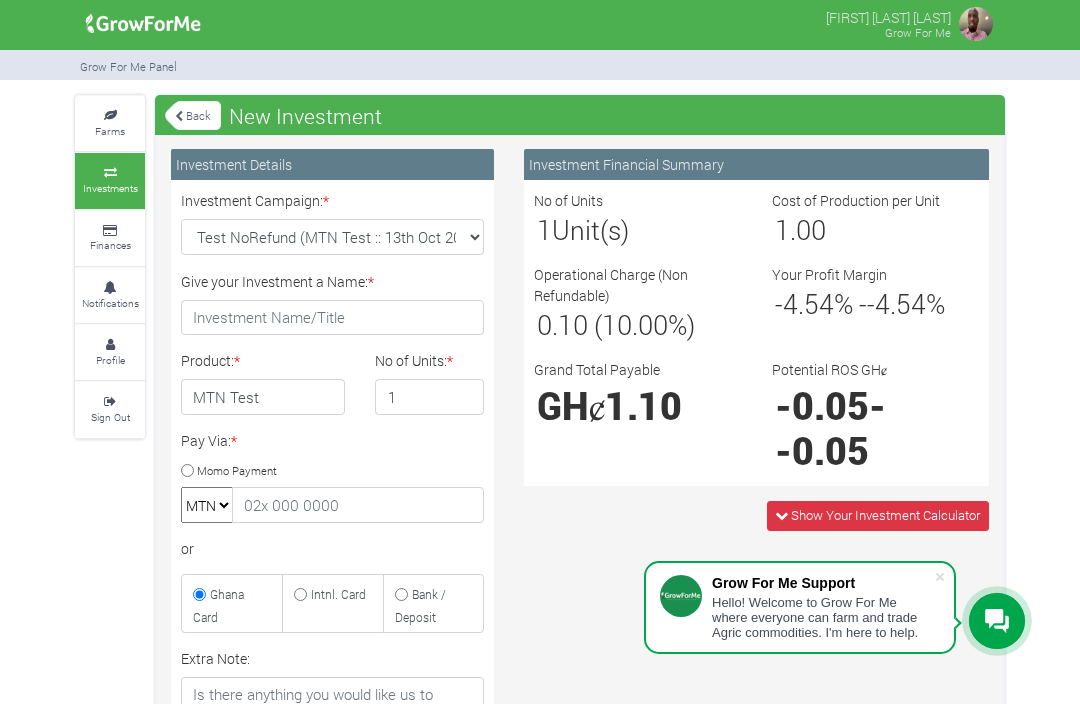 click on "Farms" at bounding box center (110, 131) 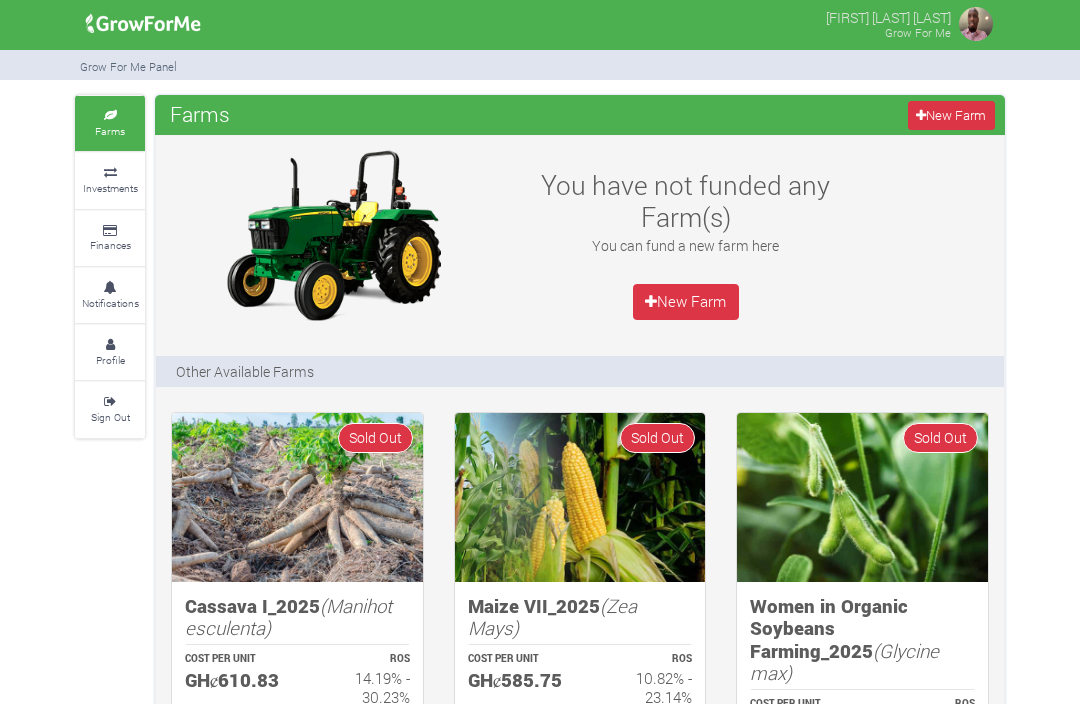 scroll, scrollTop: 0, scrollLeft: 0, axis: both 